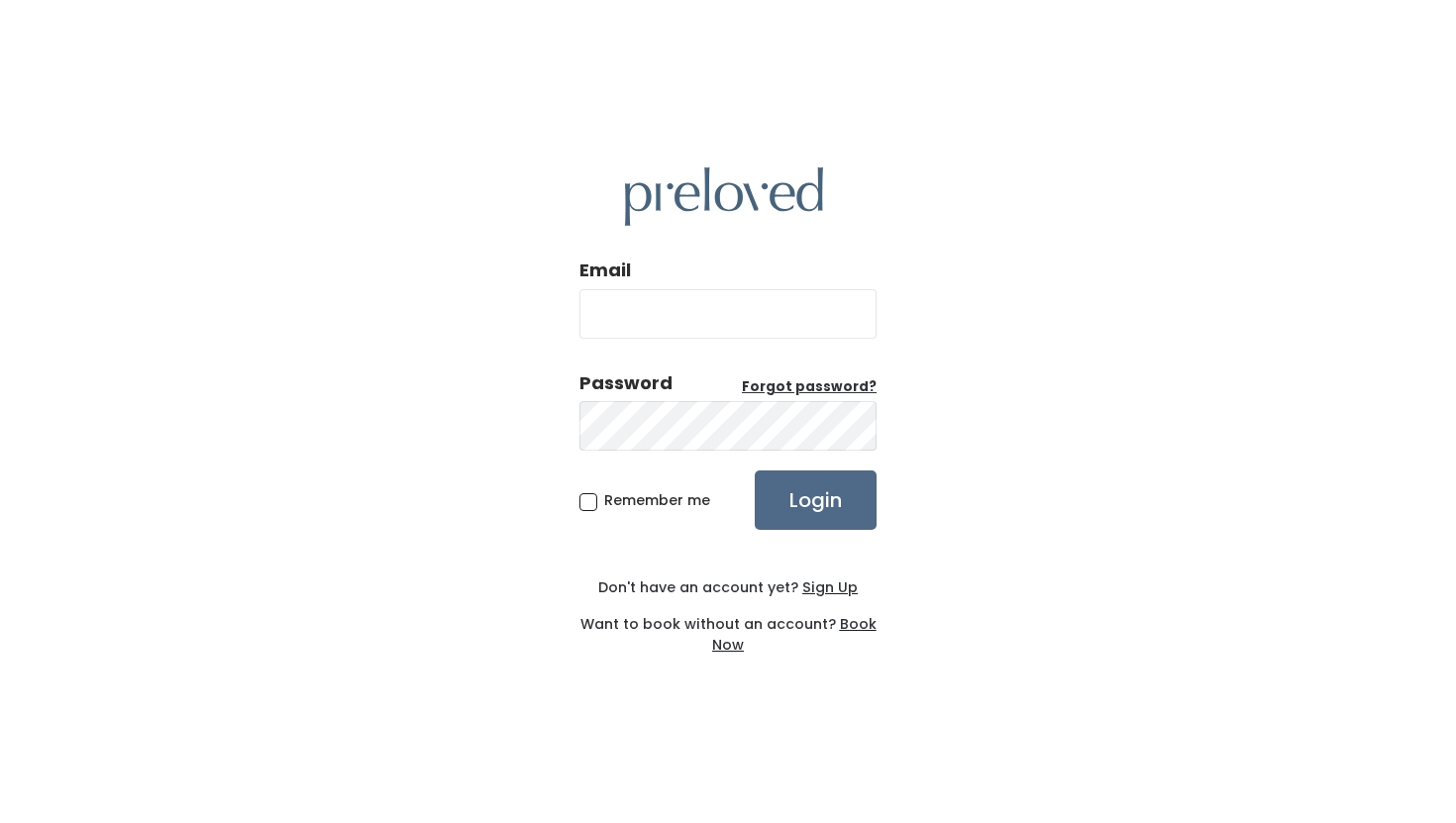 scroll, scrollTop: 0, scrollLeft: 0, axis: both 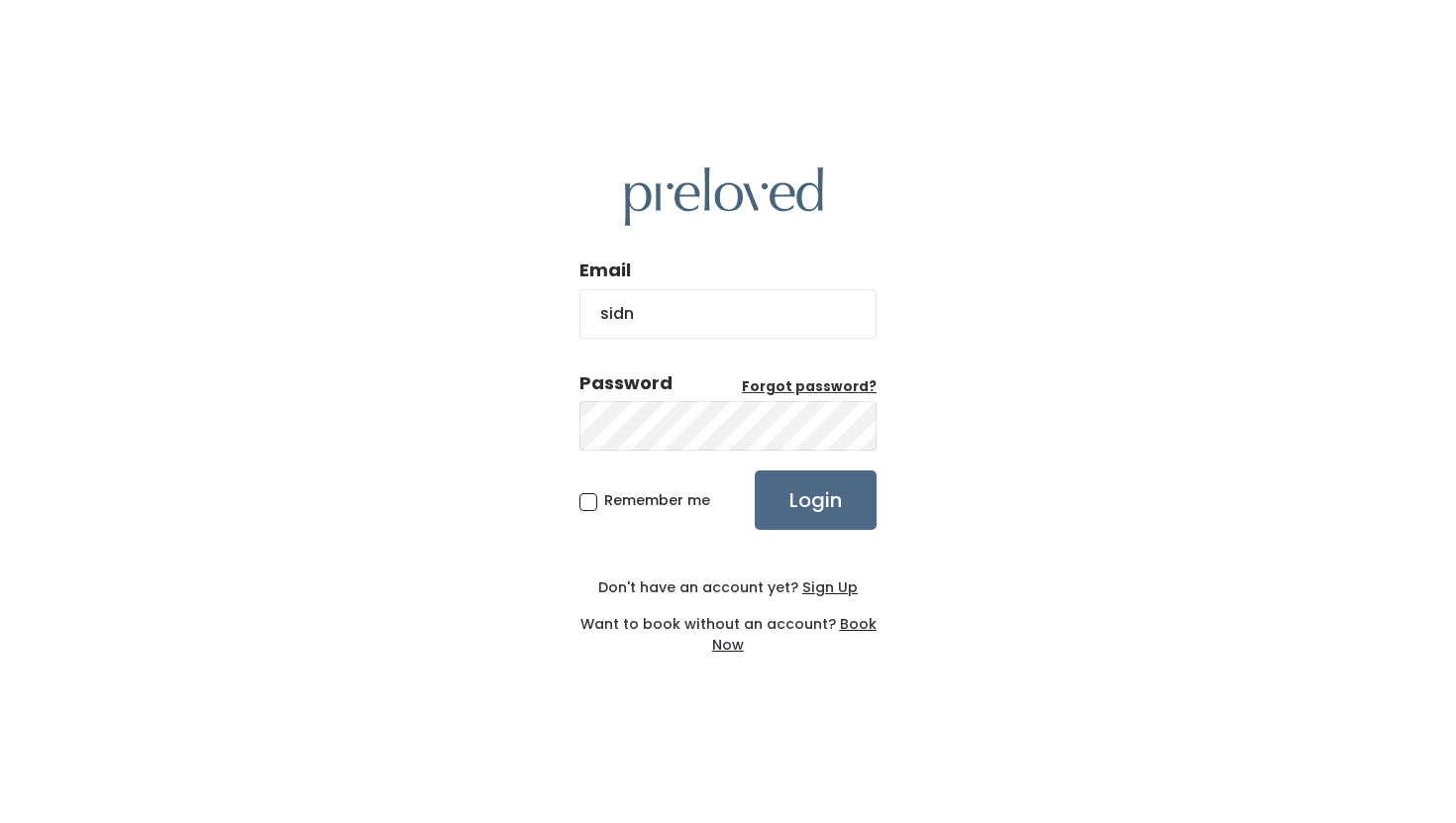 type on "sidneytopham@gmail.com" 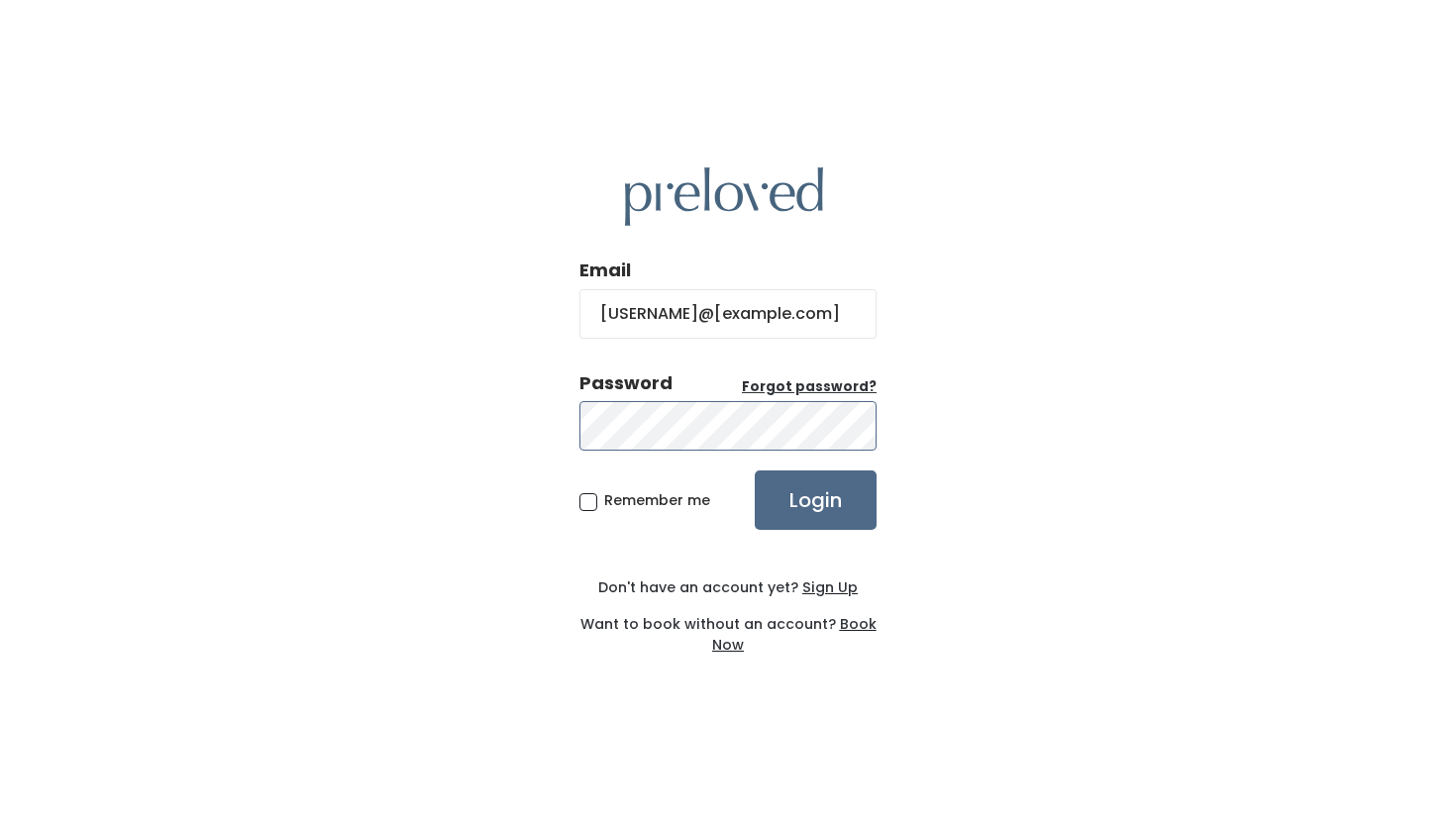 click on "Login" at bounding box center [815, 500] 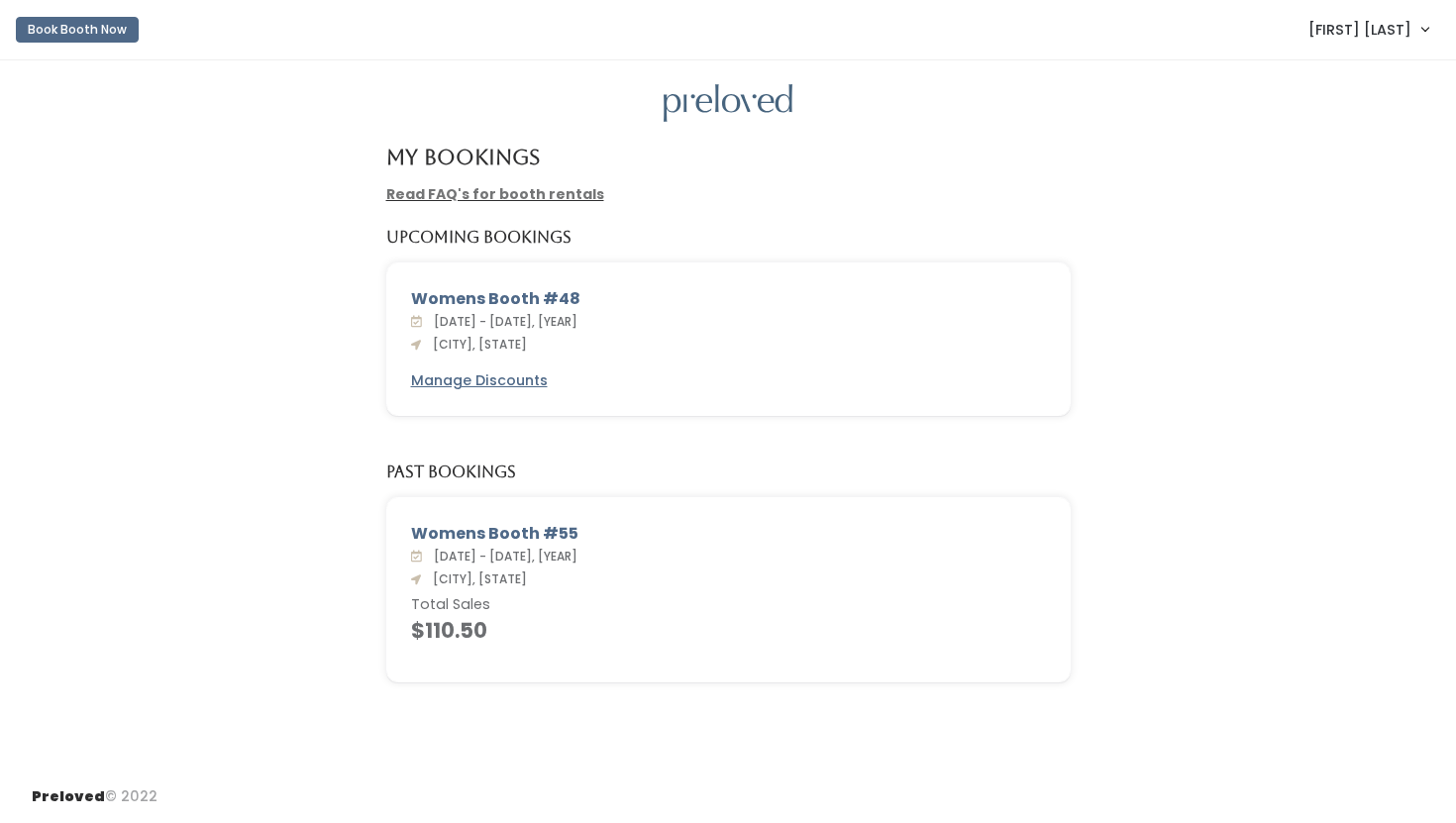 scroll, scrollTop: 0, scrollLeft: 0, axis: both 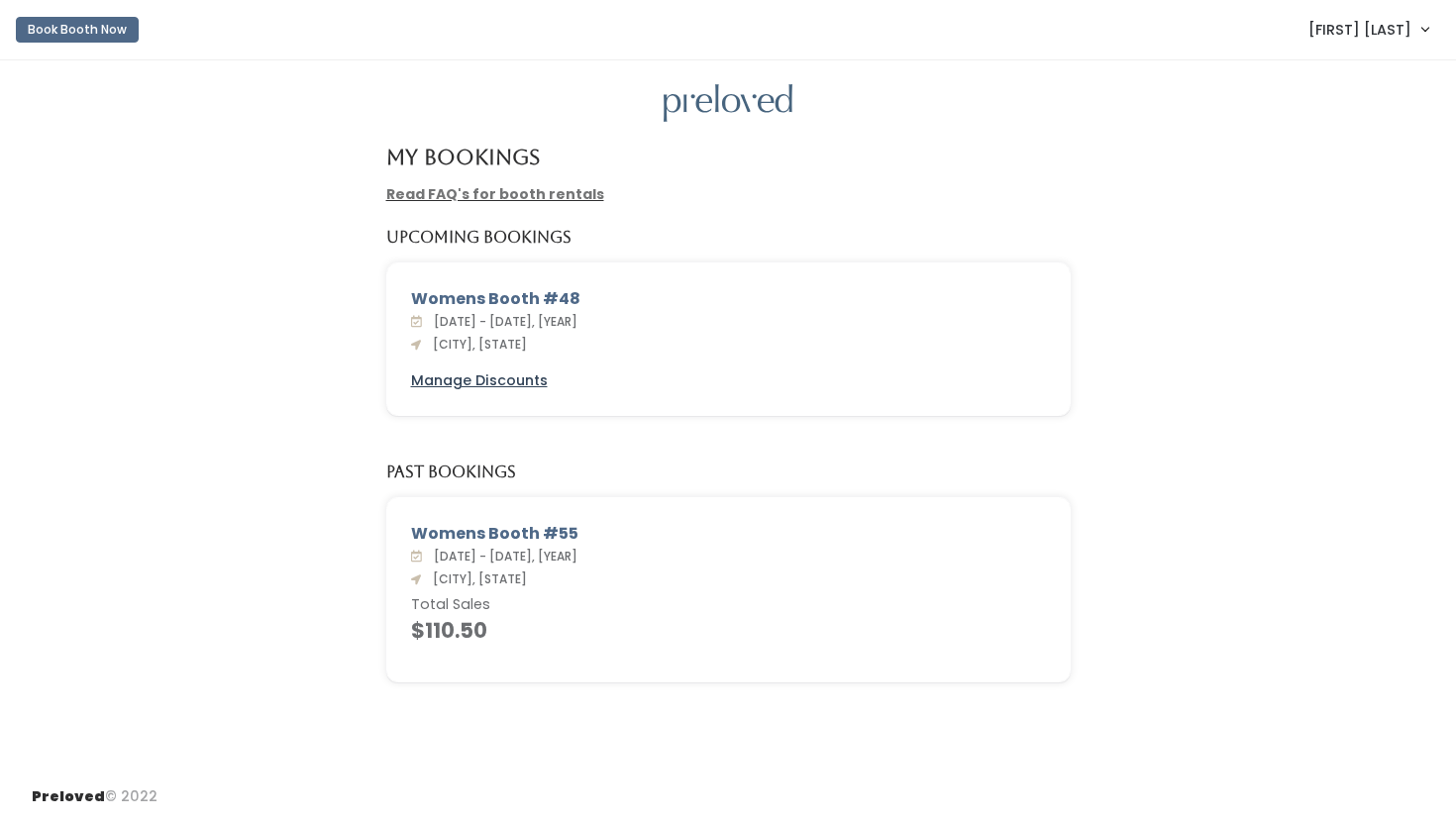 click on "Manage Discounts" at bounding box center (479, 380) 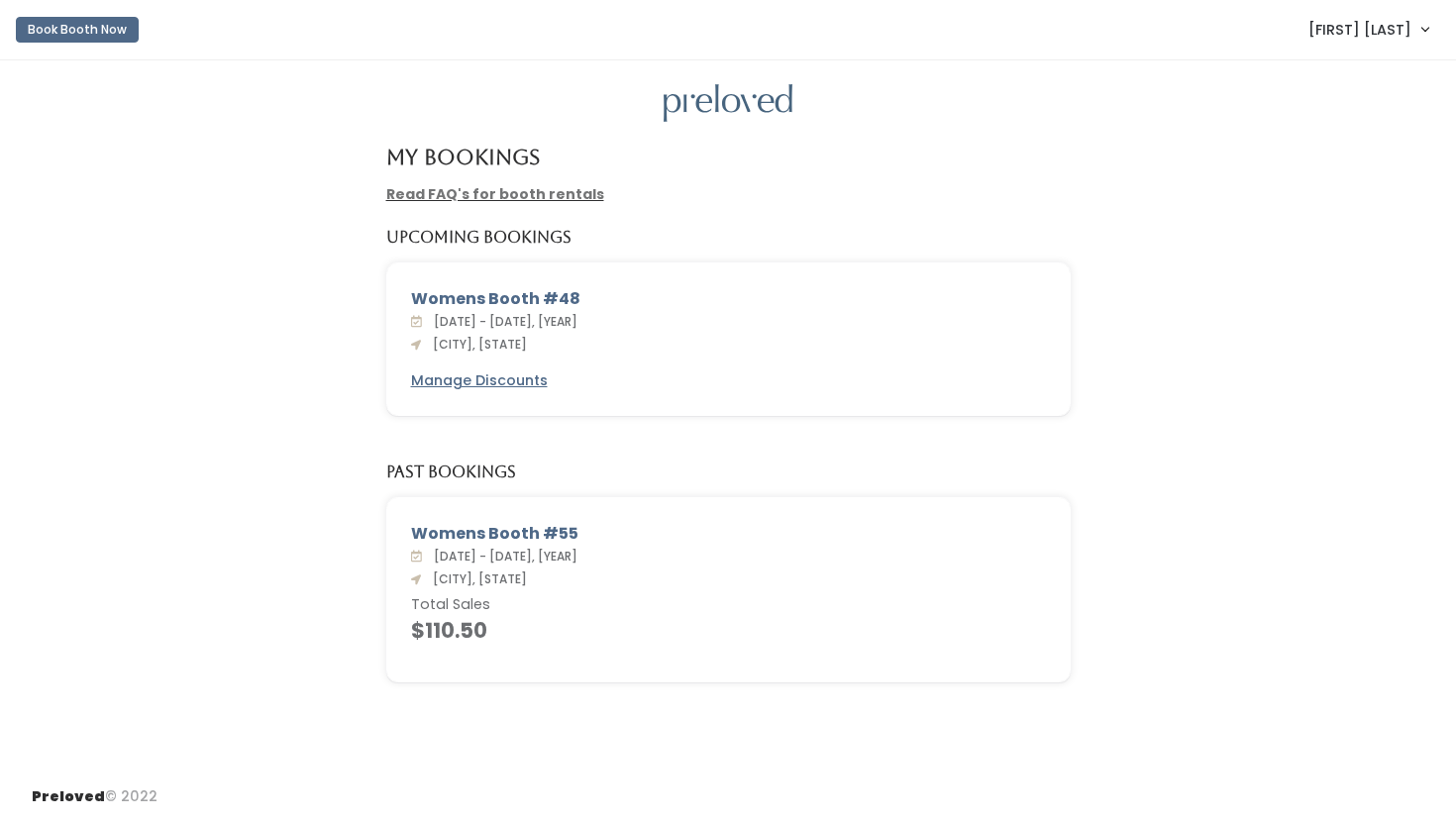 click on "Read FAQ's for booth rentals" at bounding box center [495, 194] 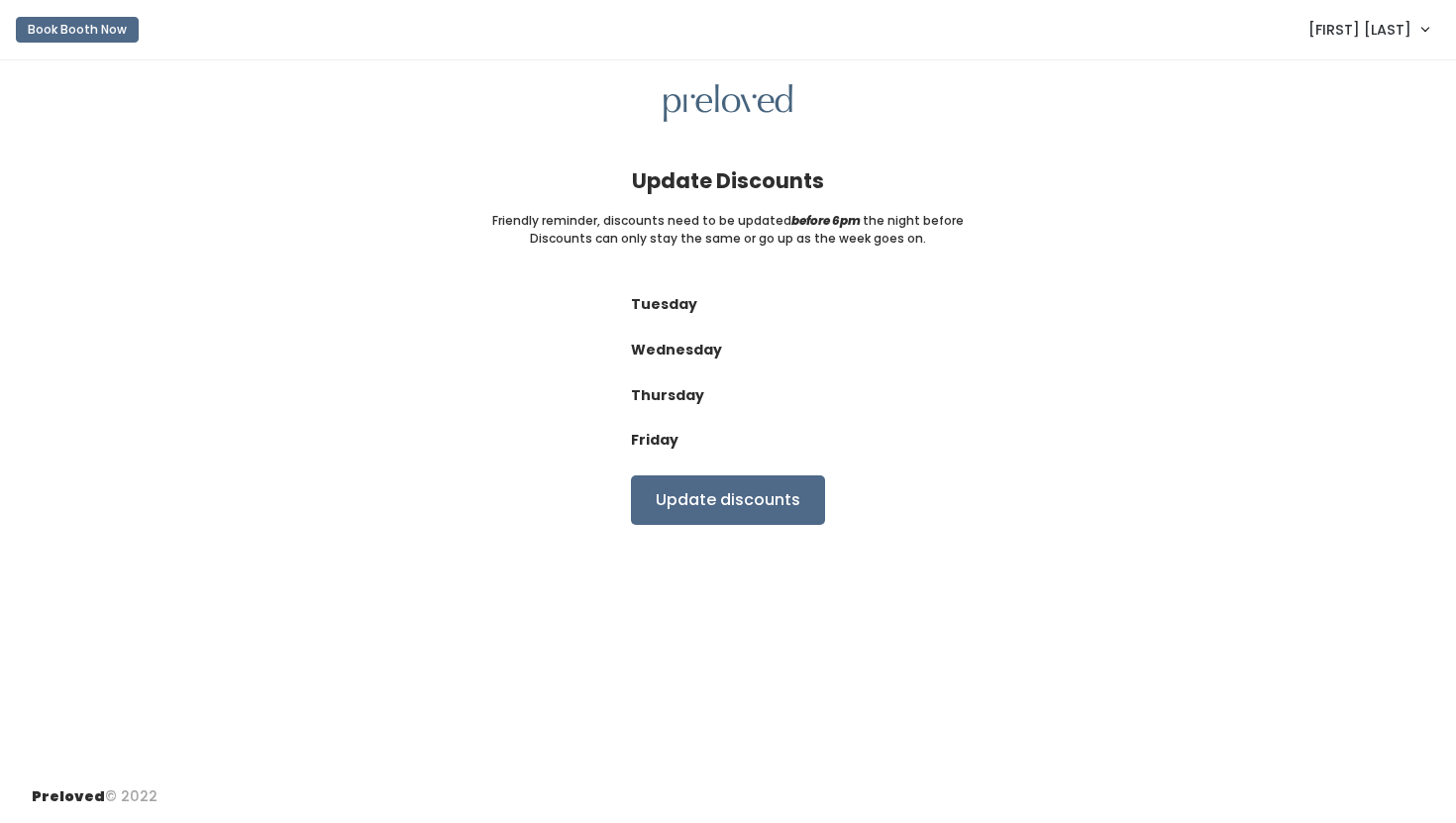scroll, scrollTop: 0, scrollLeft: 0, axis: both 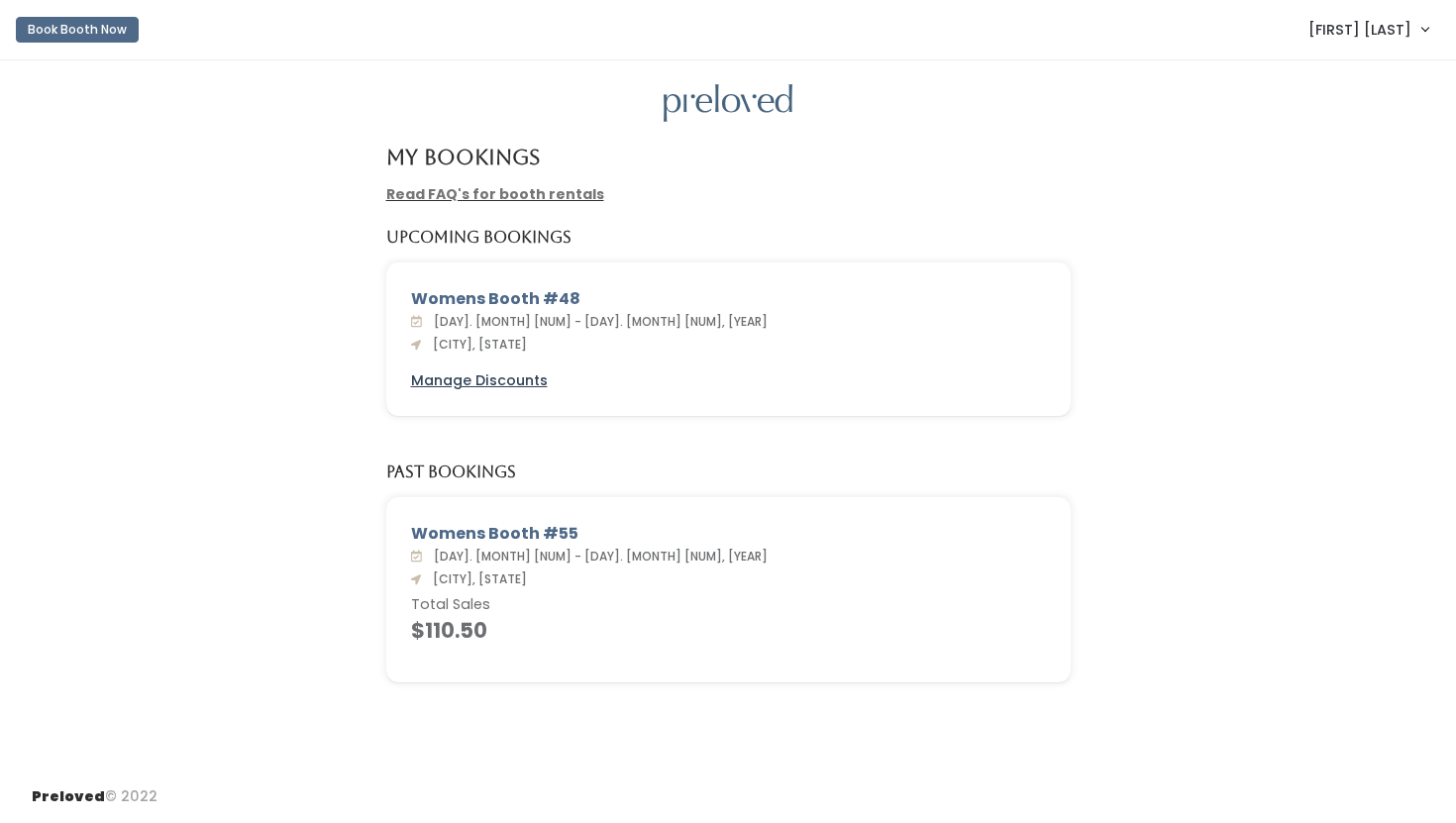 click on "Manage Discounts" at bounding box center [479, 380] 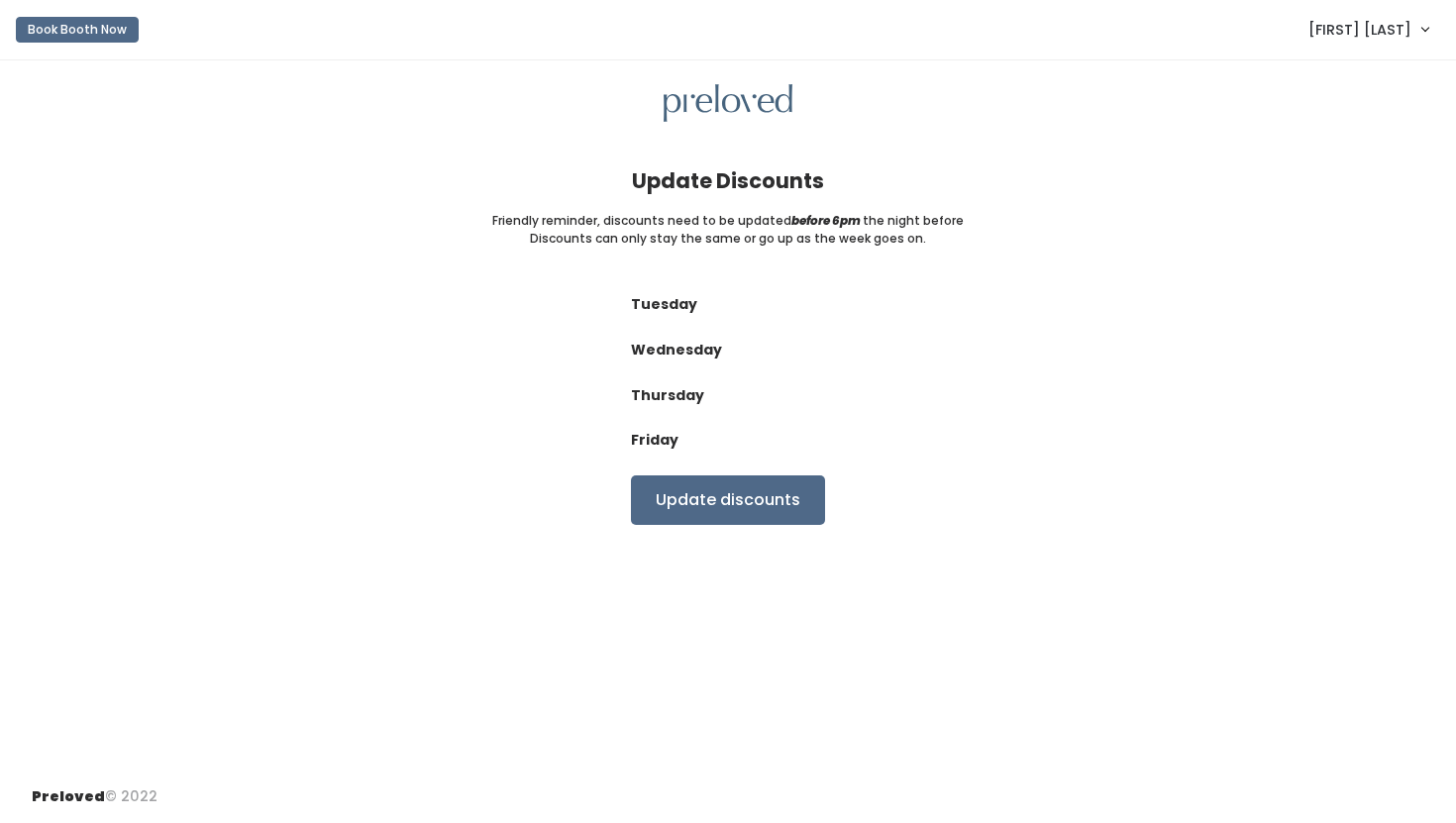 scroll, scrollTop: 0, scrollLeft: 0, axis: both 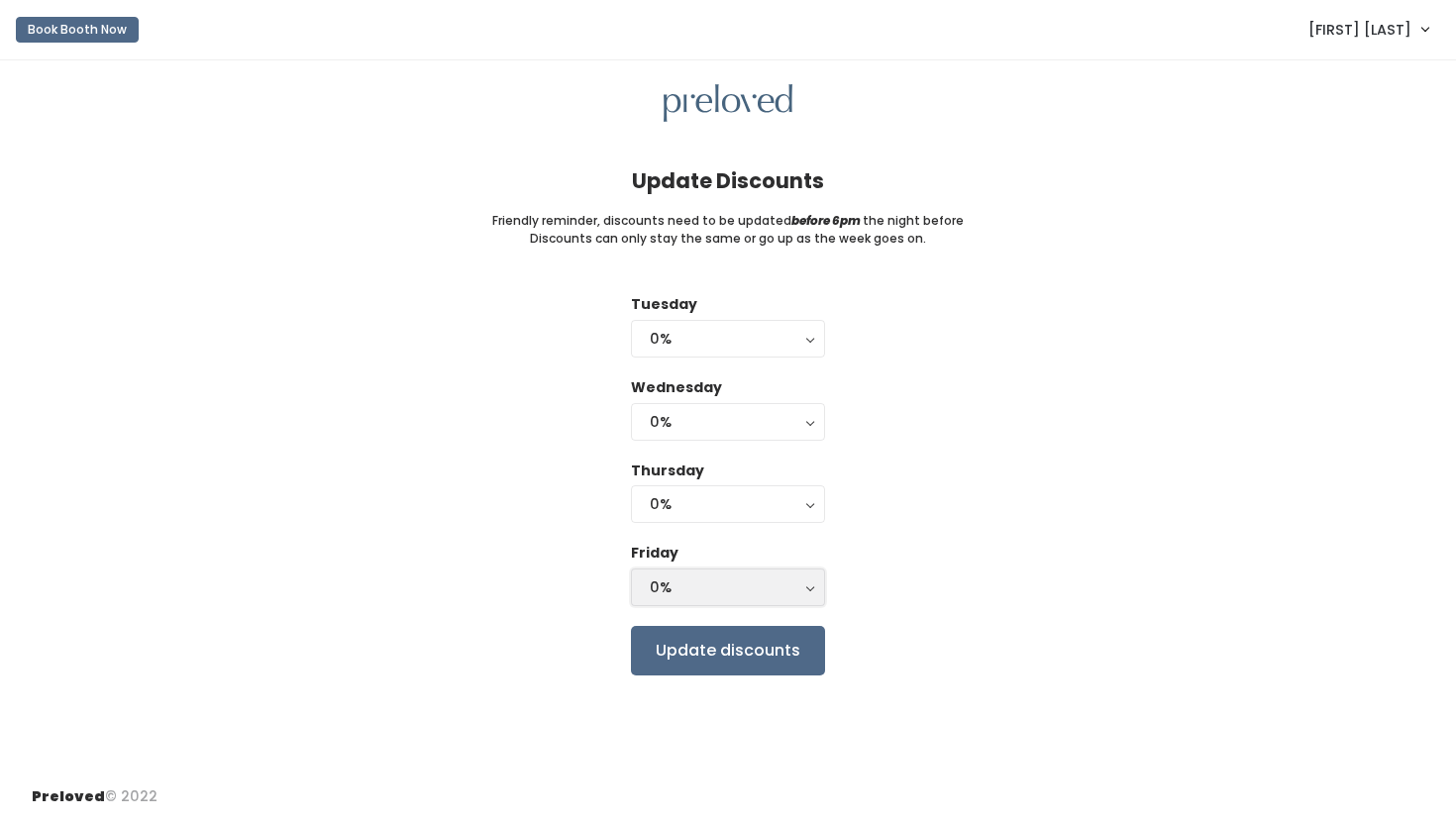 click on "0%" at bounding box center [728, 587] 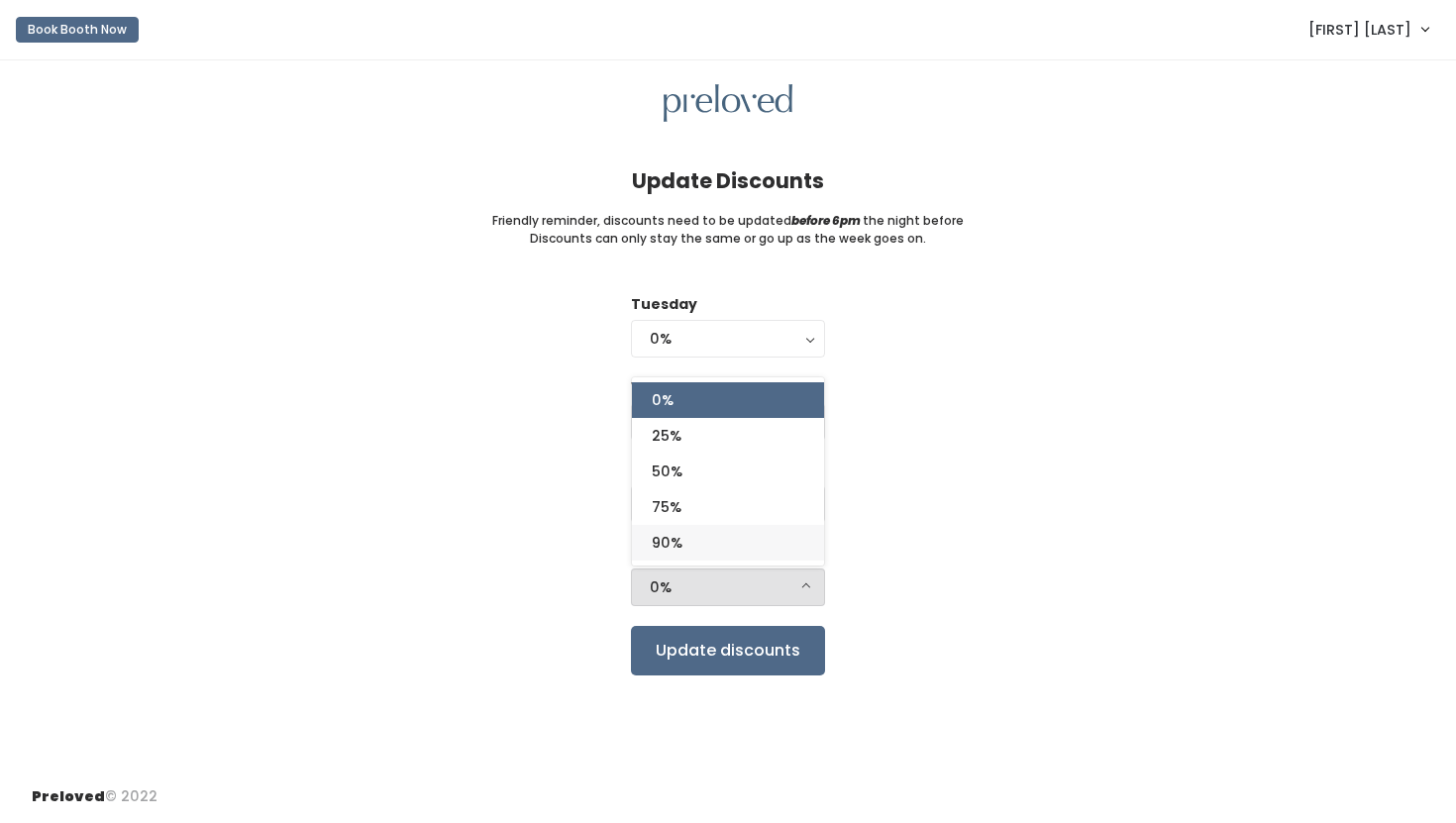 click on "90%" at bounding box center (728, 543) 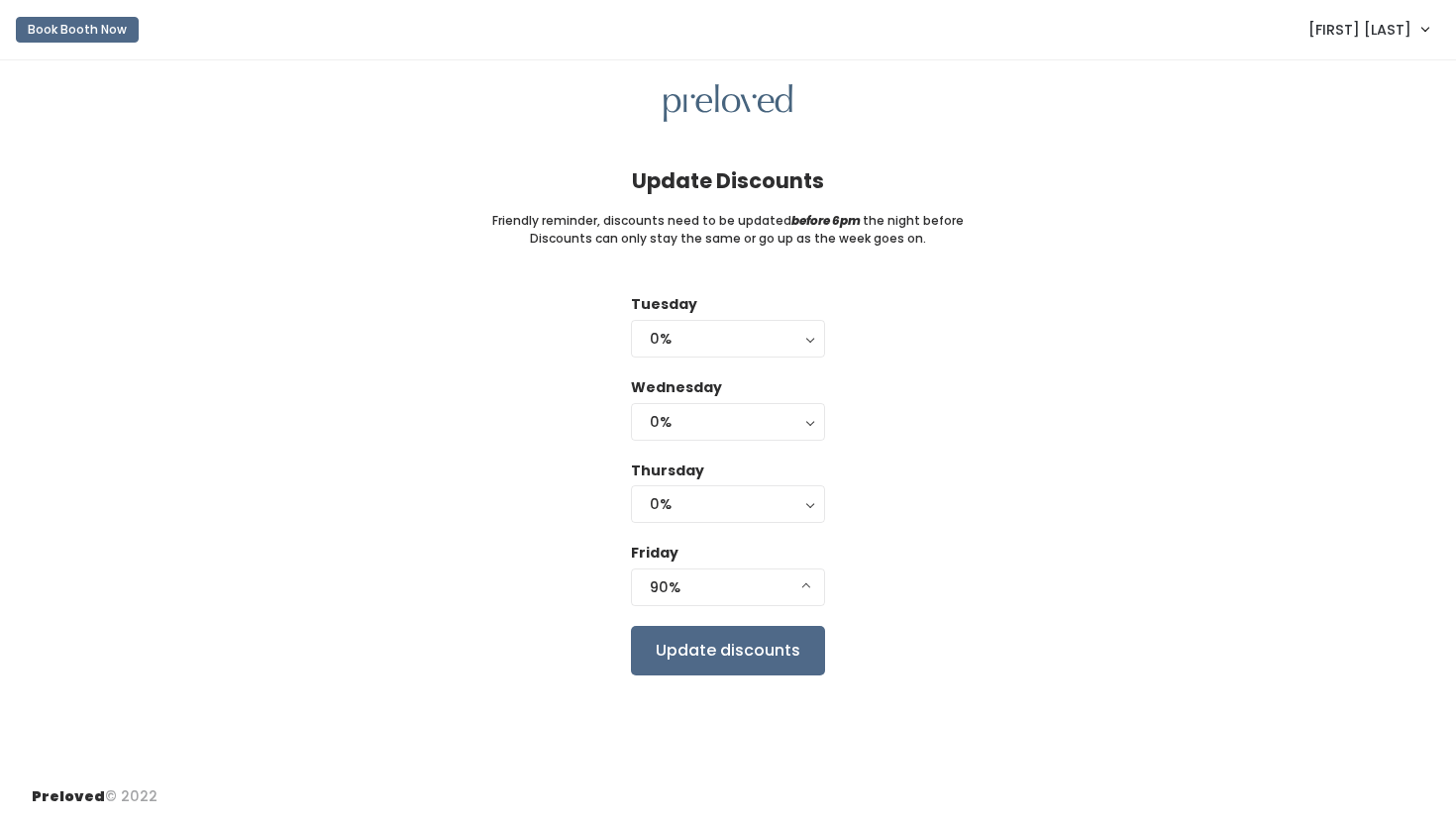 click on "Thursday
0%
25%
50%
75%
90% 0%" at bounding box center (728, 494) 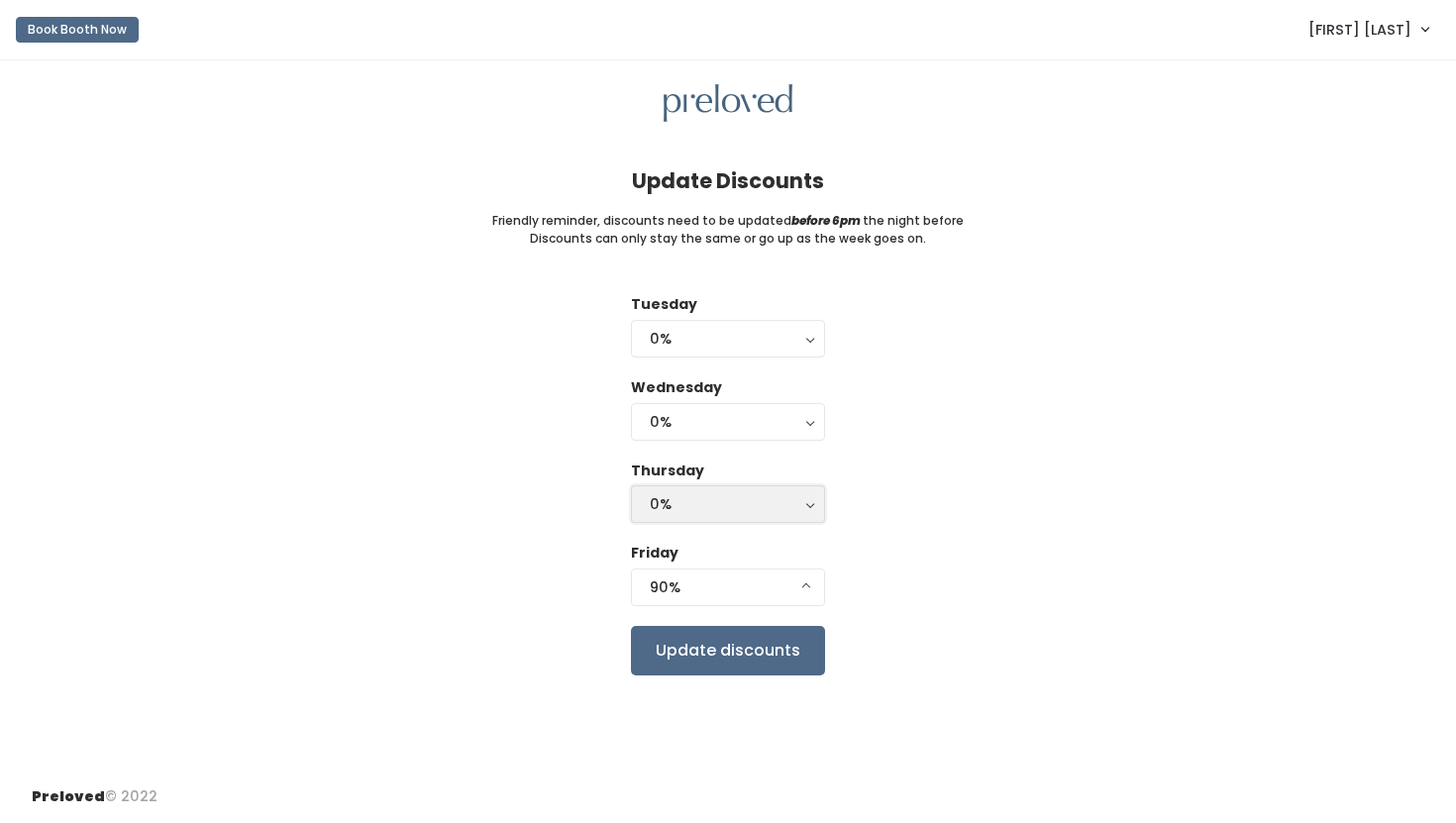 click on "0%" at bounding box center [728, 504] 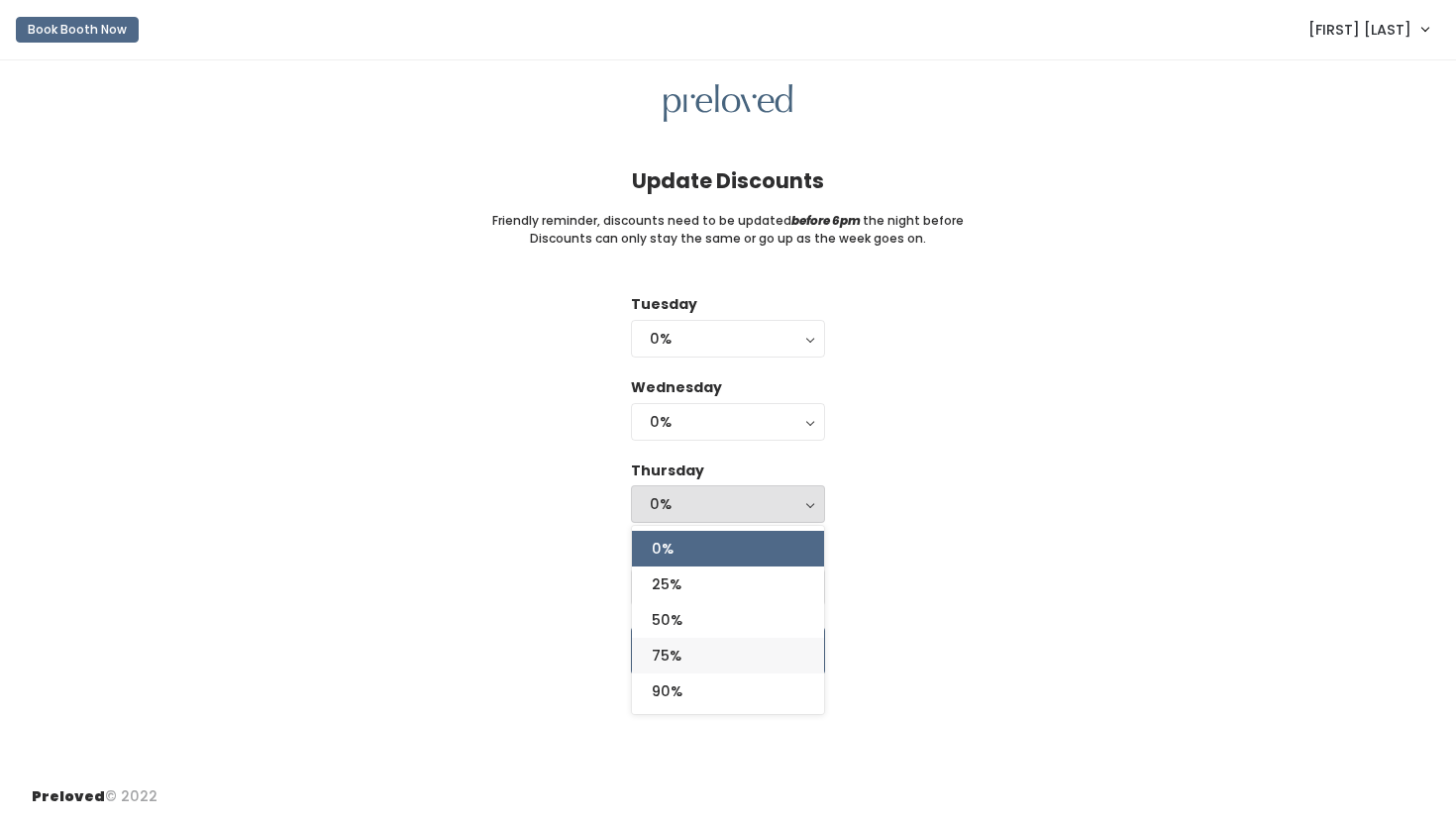 click on "75%" at bounding box center [728, 656] 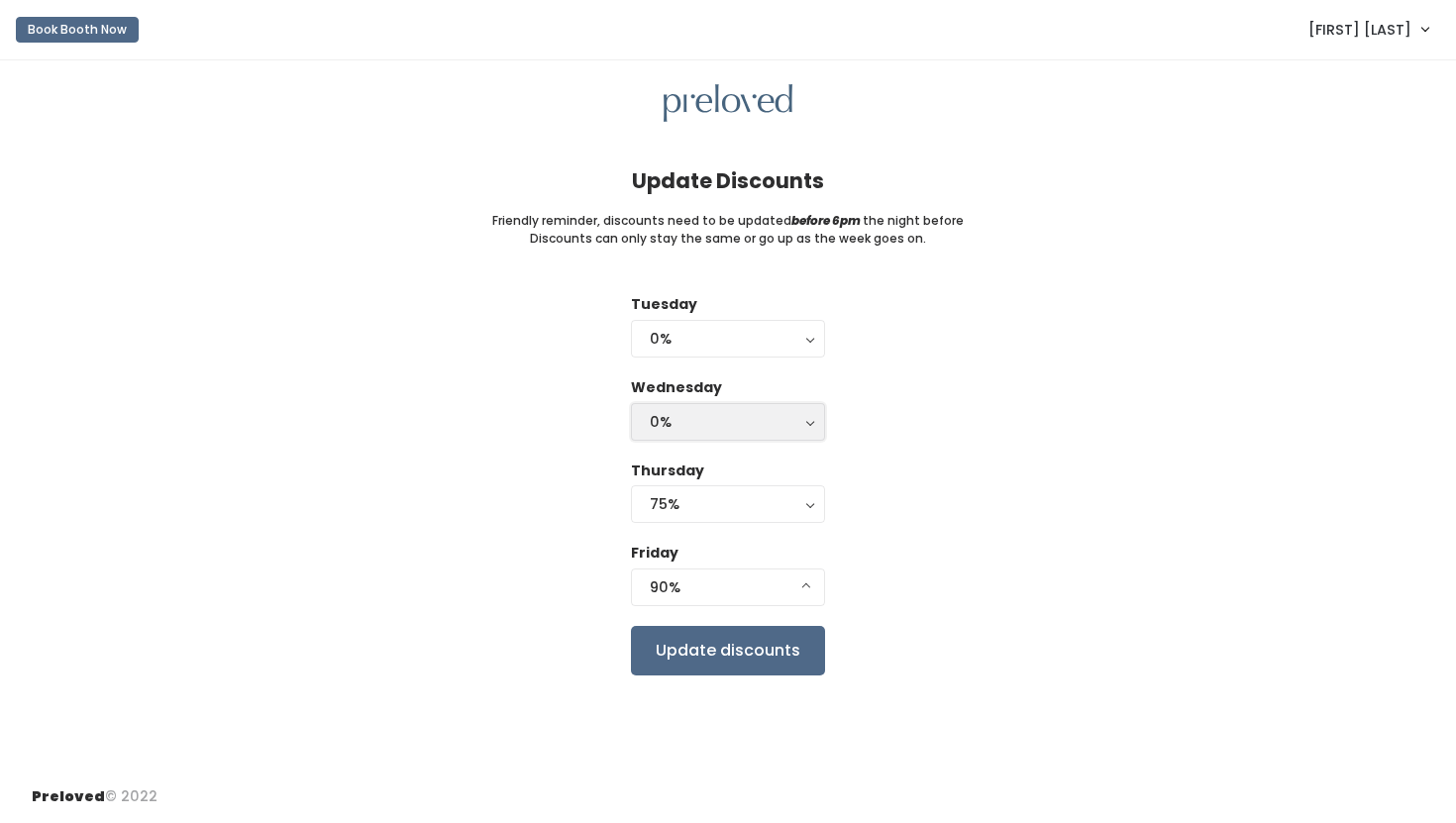 click on "0%" at bounding box center (728, 422) 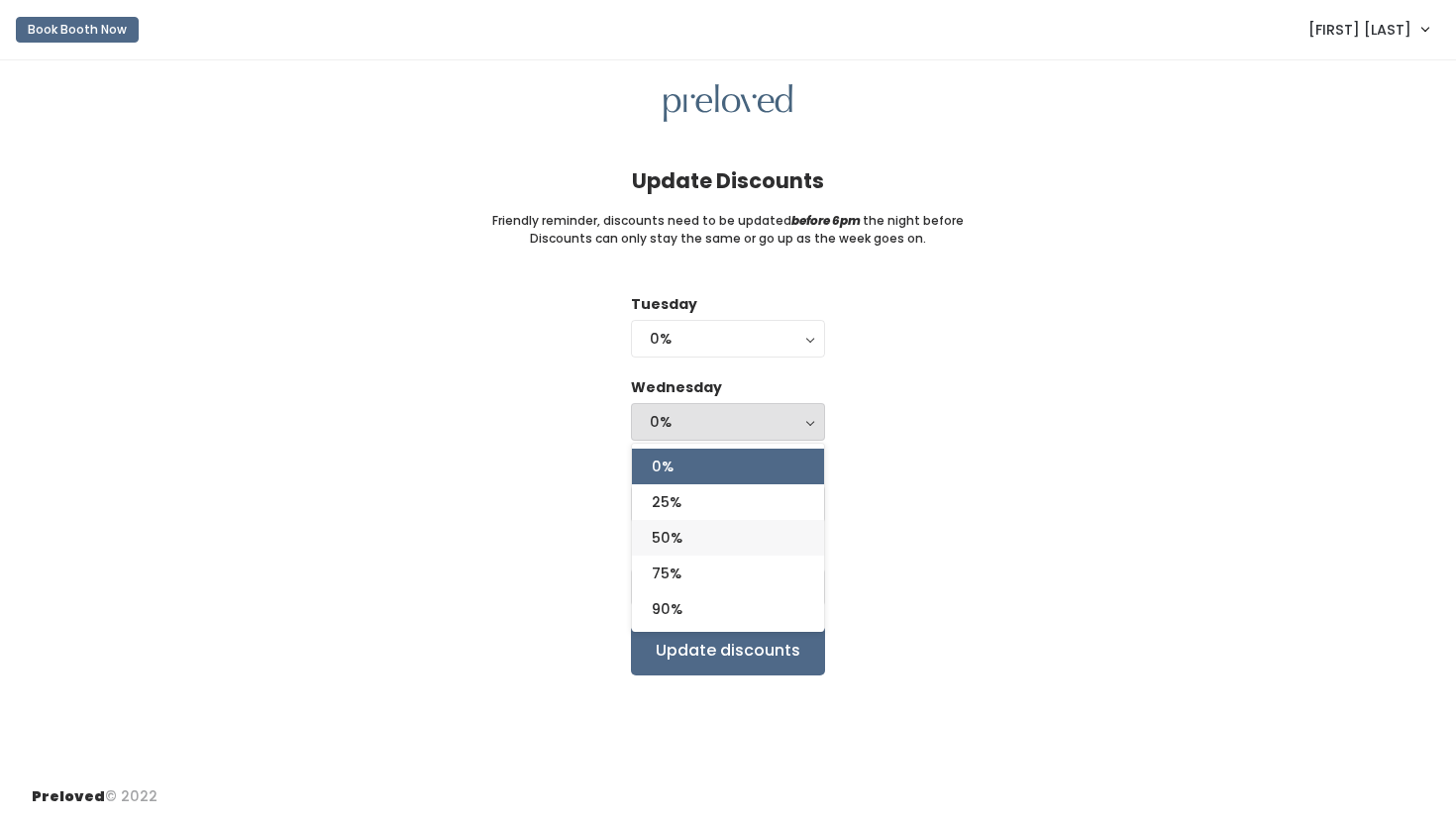click on "50%" at bounding box center [728, 538] 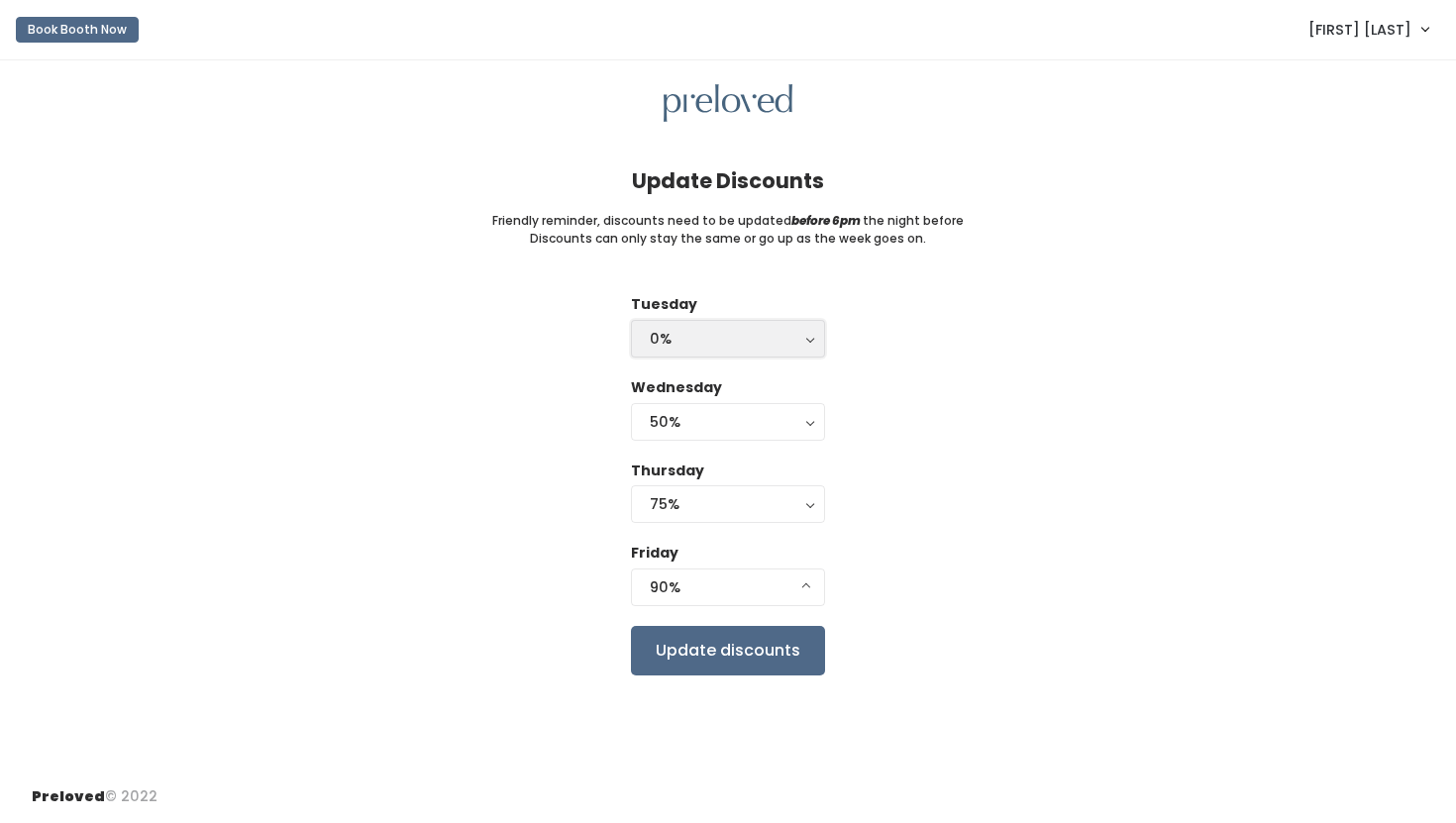 click on "0%" at bounding box center [728, 339] 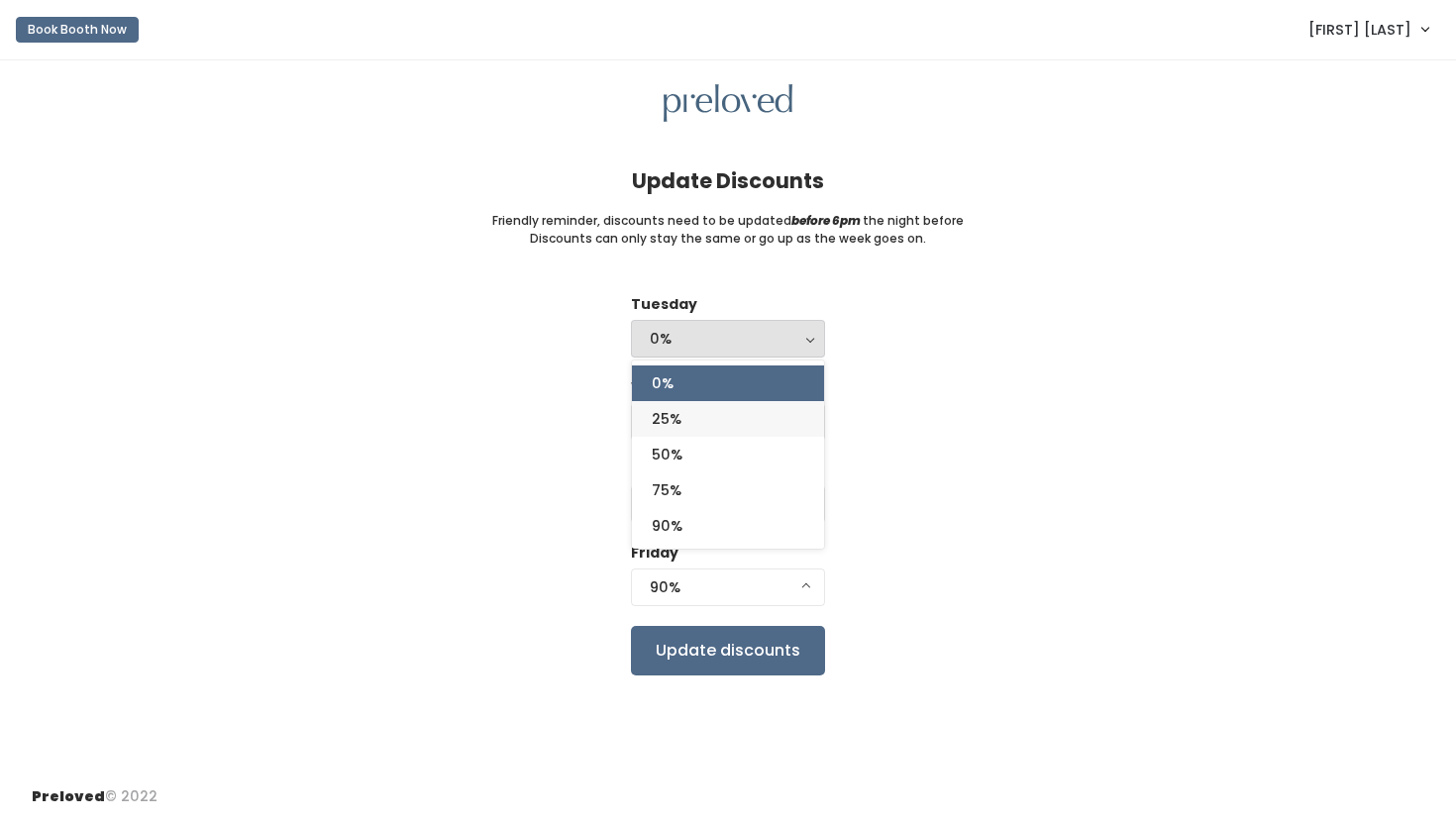 click on "25%" at bounding box center (728, 419) 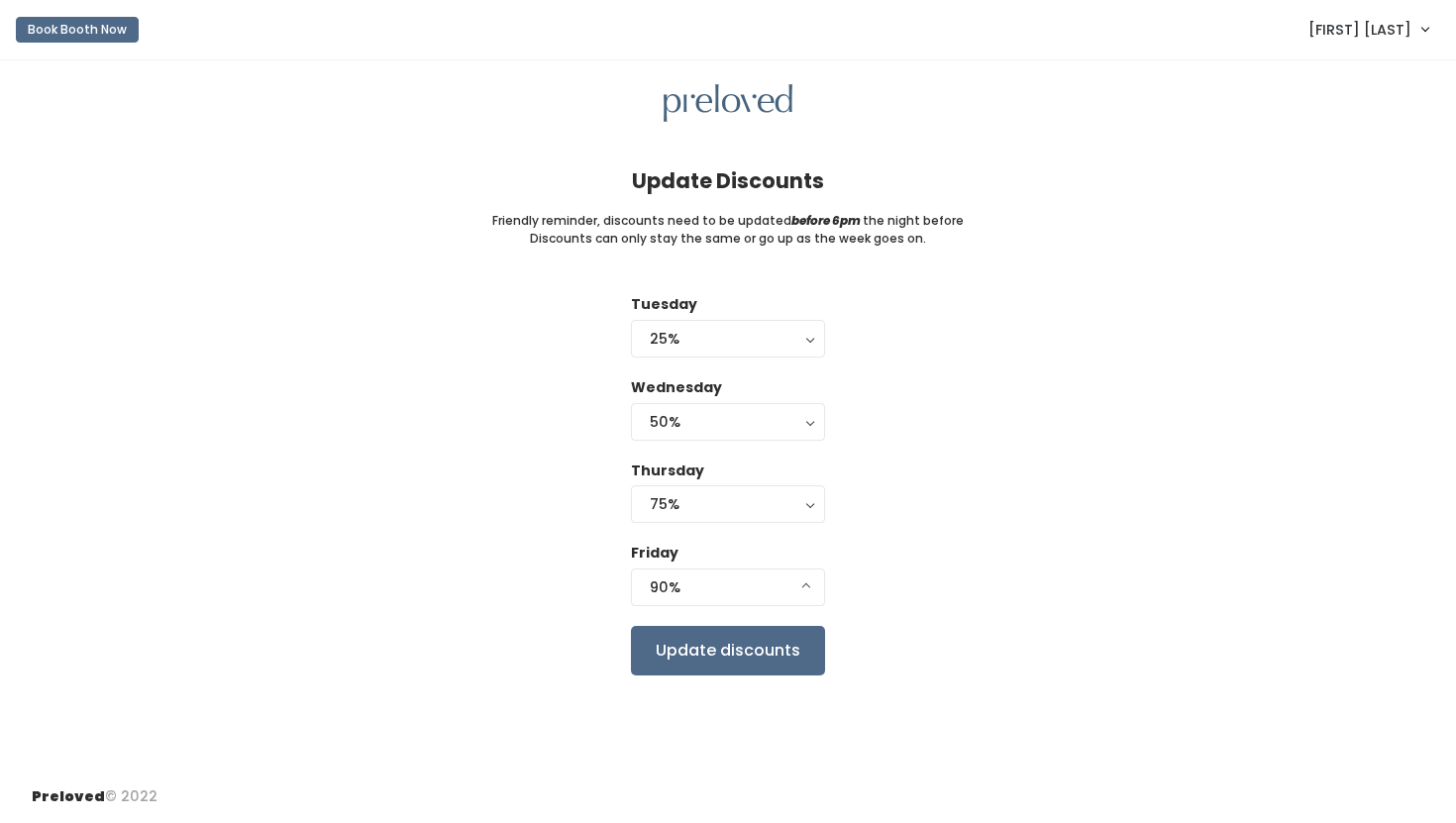 click on "Tuesday
0%
25%
50%
75%
90% 25%   0% 25% 50% 75% 90%
Wednesday
0%
25%
50%
75%
90% 50%   0% 25% 50% 75% 90%
Thursday
0%
25%
50%
75%
90% 75%   0% 25% 50% 75% 90%
Friday
0%
25%
50%
75%
90% 90%   0% 25% 50% 75% 90%
Update discounts" at bounding box center [728, 484] 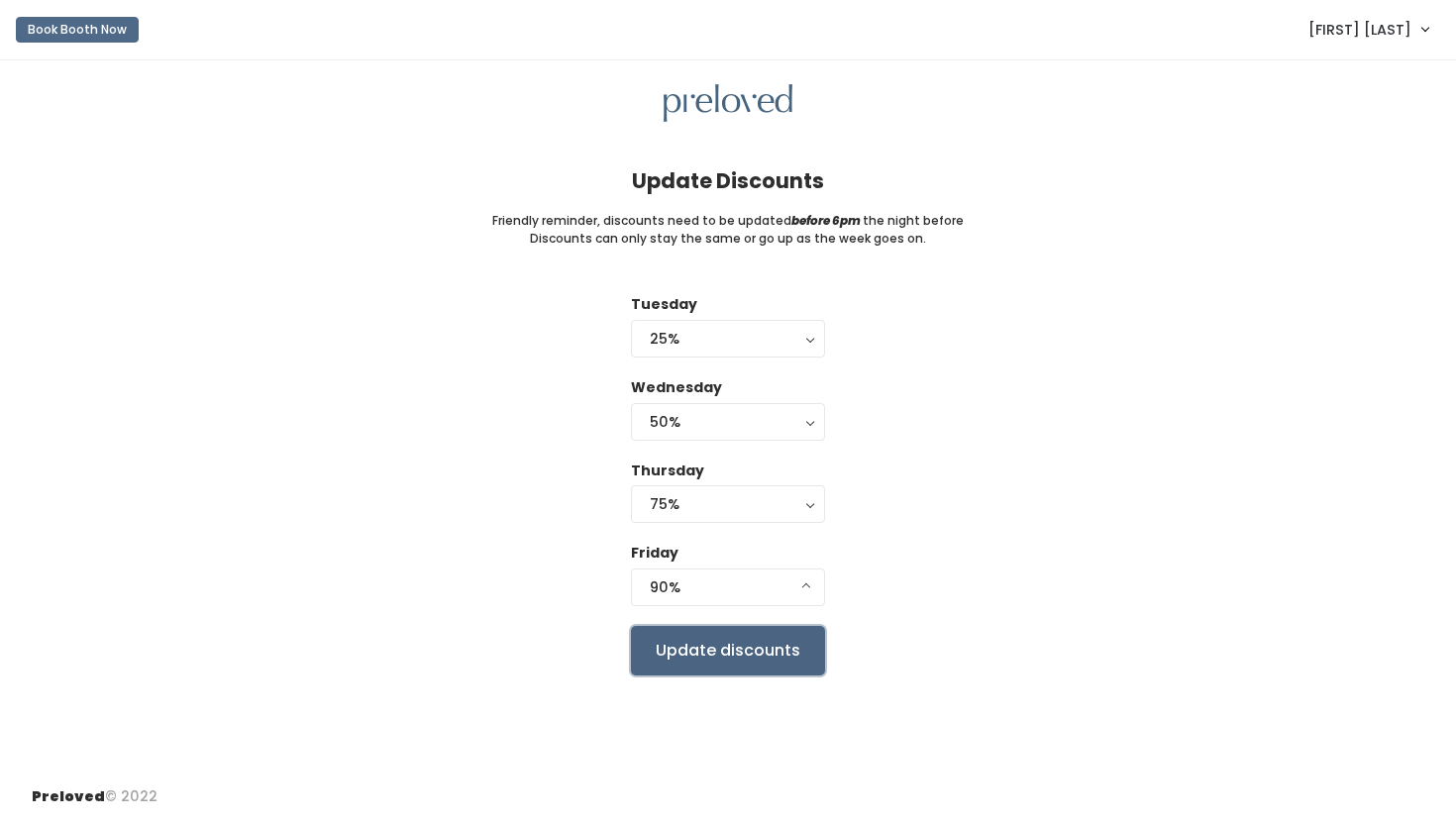click on "Update discounts" at bounding box center (728, 651) 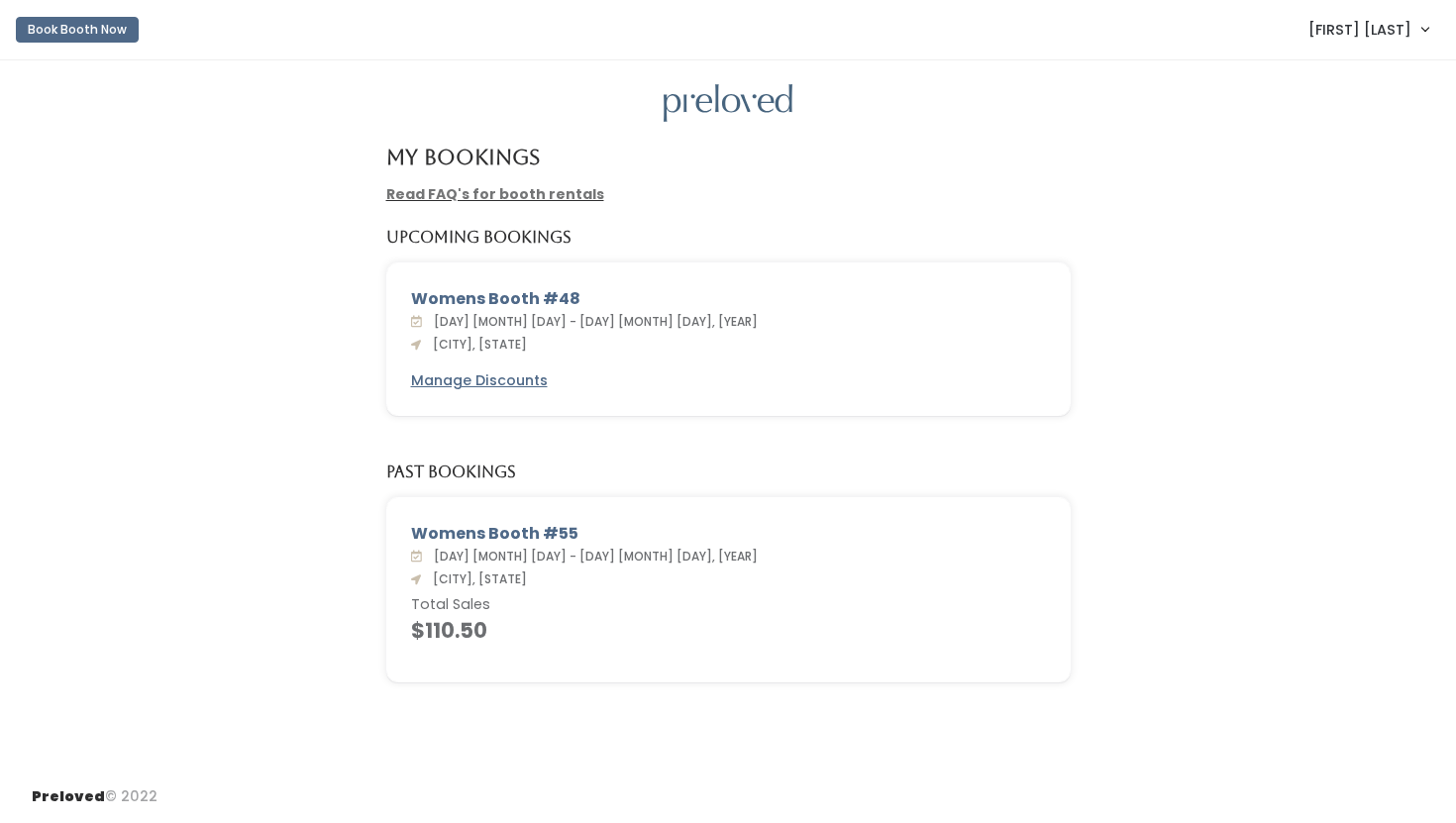 scroll, scrollTop: 0, scrollLeft: 0, axis: both 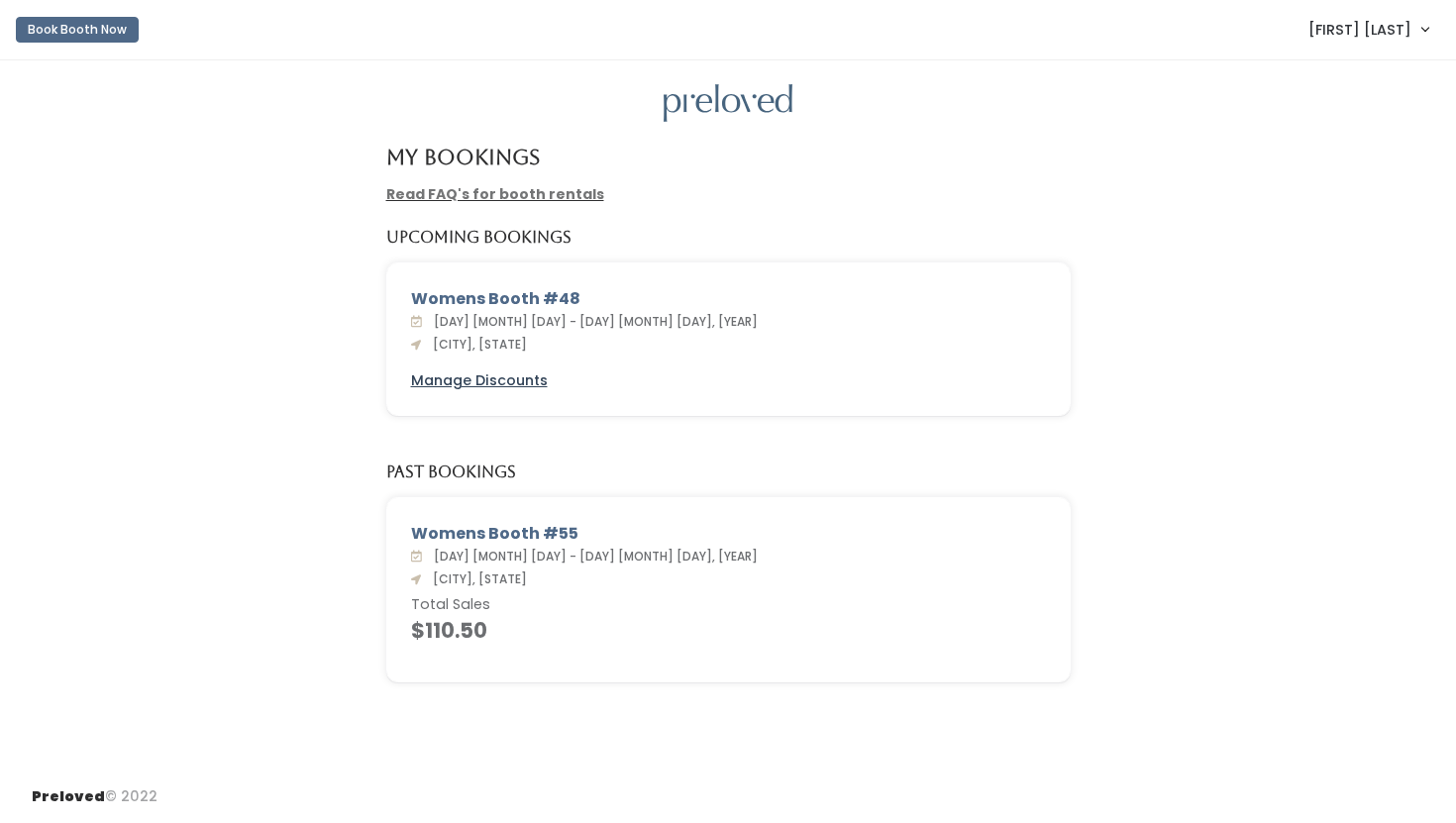 click on "Manage Discounts" at bounding box center (479, 380) 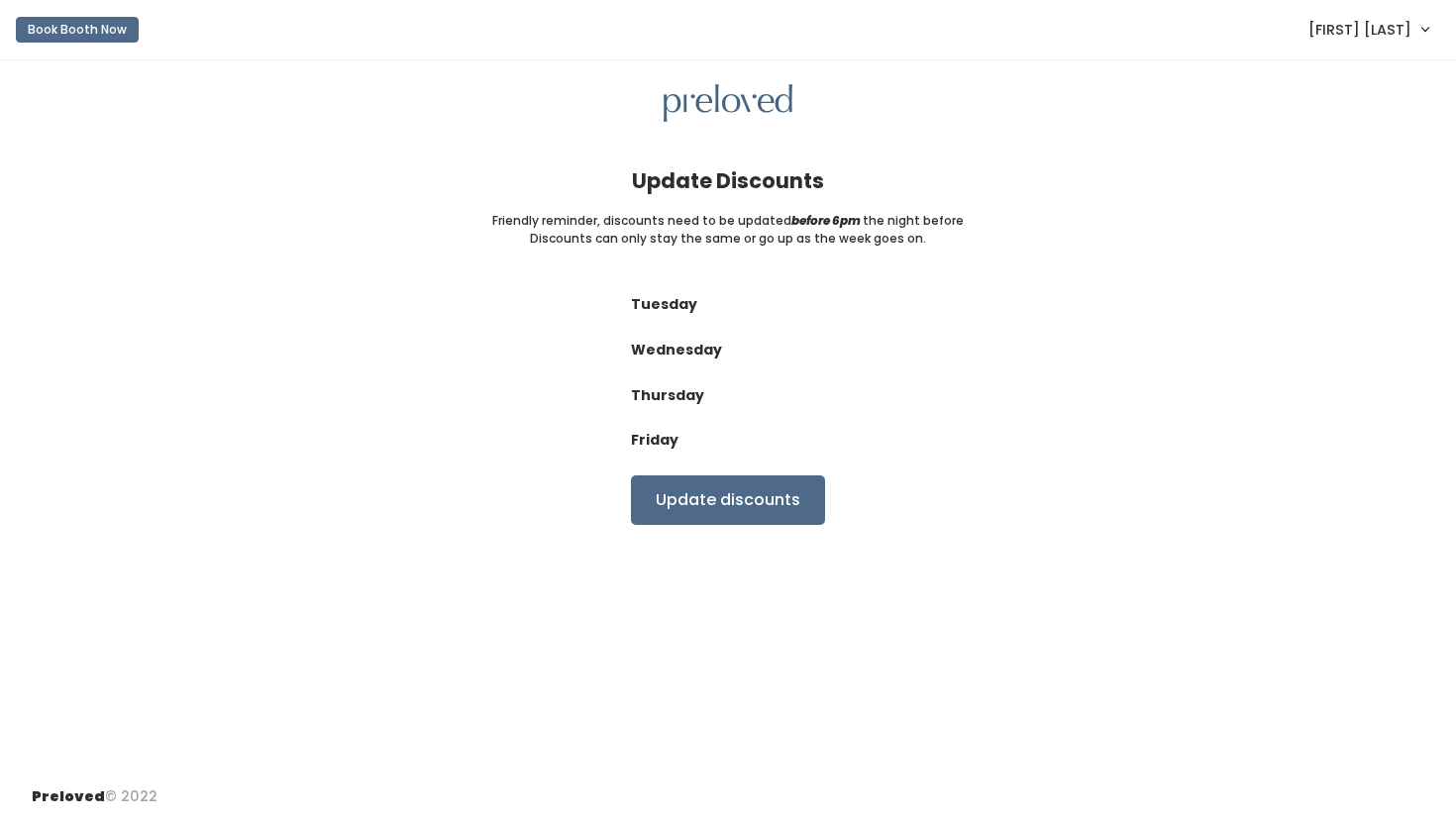 scroll, scrollTop: 0, scrollLeft: 0, axis: both 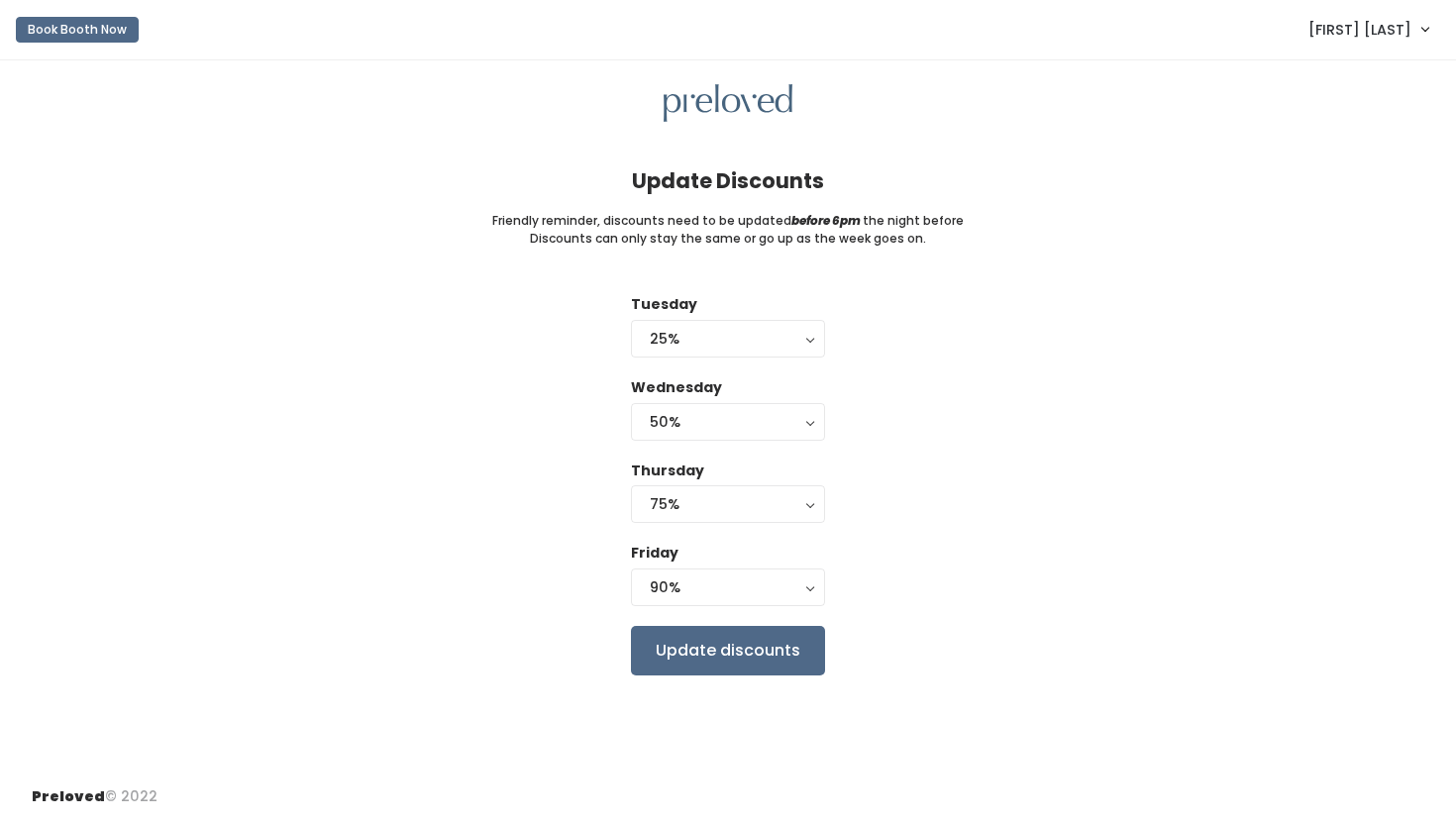 click on "Update Discounts
Friendly reminder, discounts need to be updated  before 6pm     the night before
Discounts can only stay the same or go up as the week goes on.
Tuesday
0%
25%
50%
75%
90% 25%
Wednesday
0%
25%
50%
75%
90% 50%
Thursday
0%
25%
50%
75%
90% 75%
Friday
0%
25%
50%
75%
90% 90%
Update discounts" at bounding box center [728, 415] 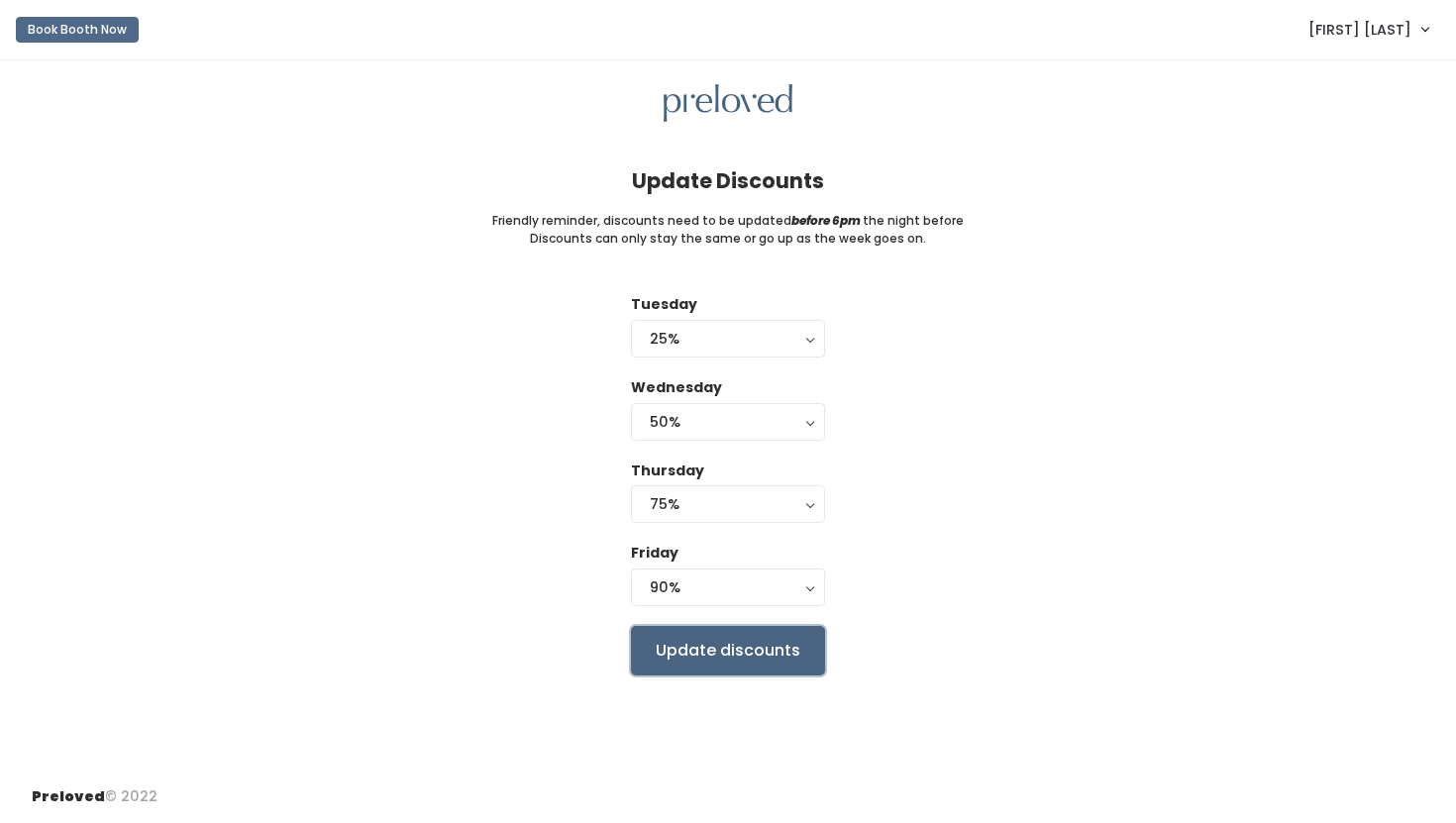 click on "Update discounts" at bounding box center [728, 651] 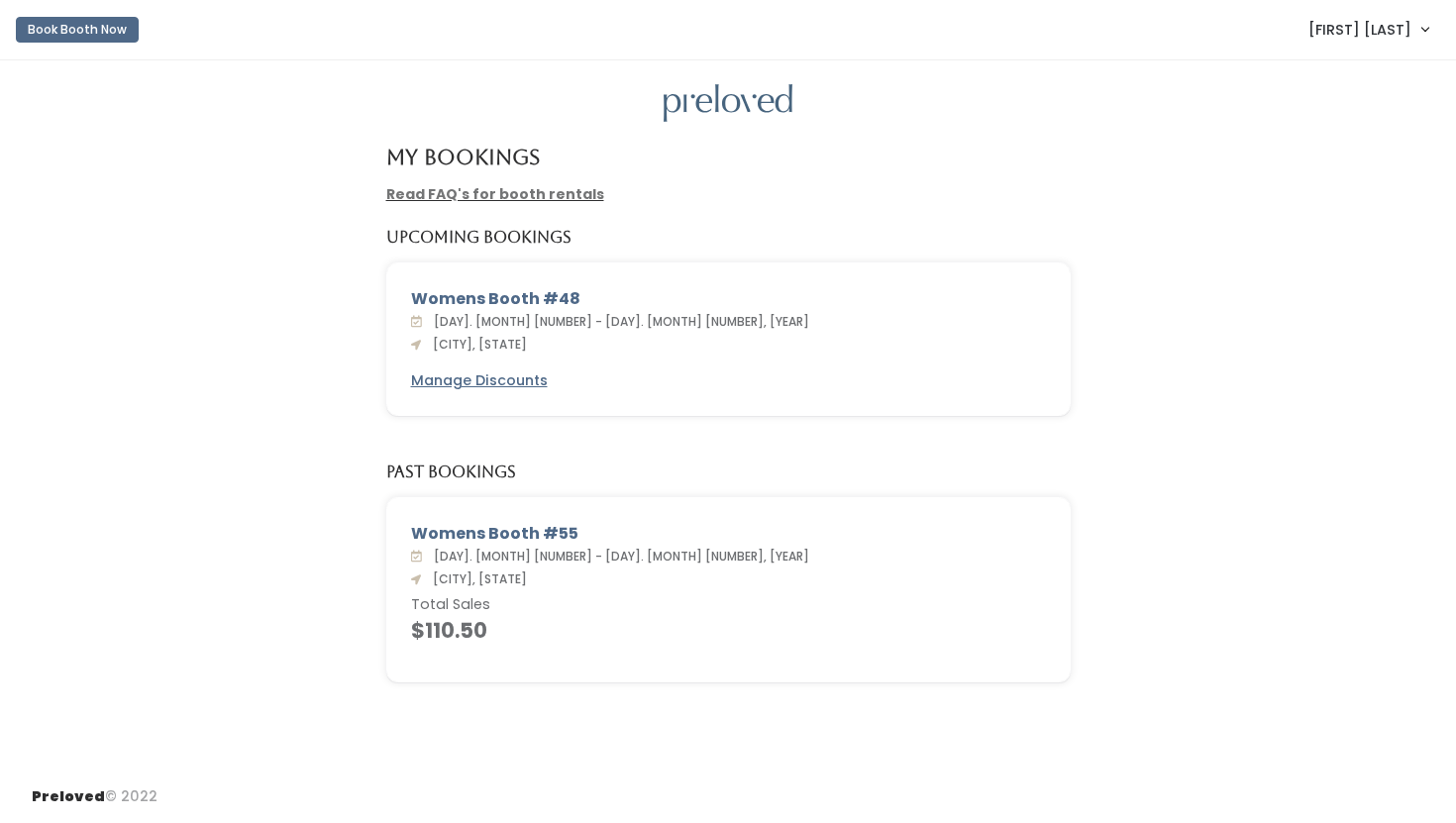 scroll, scrollTop: 0, scrollLeft: 0, axis: both 